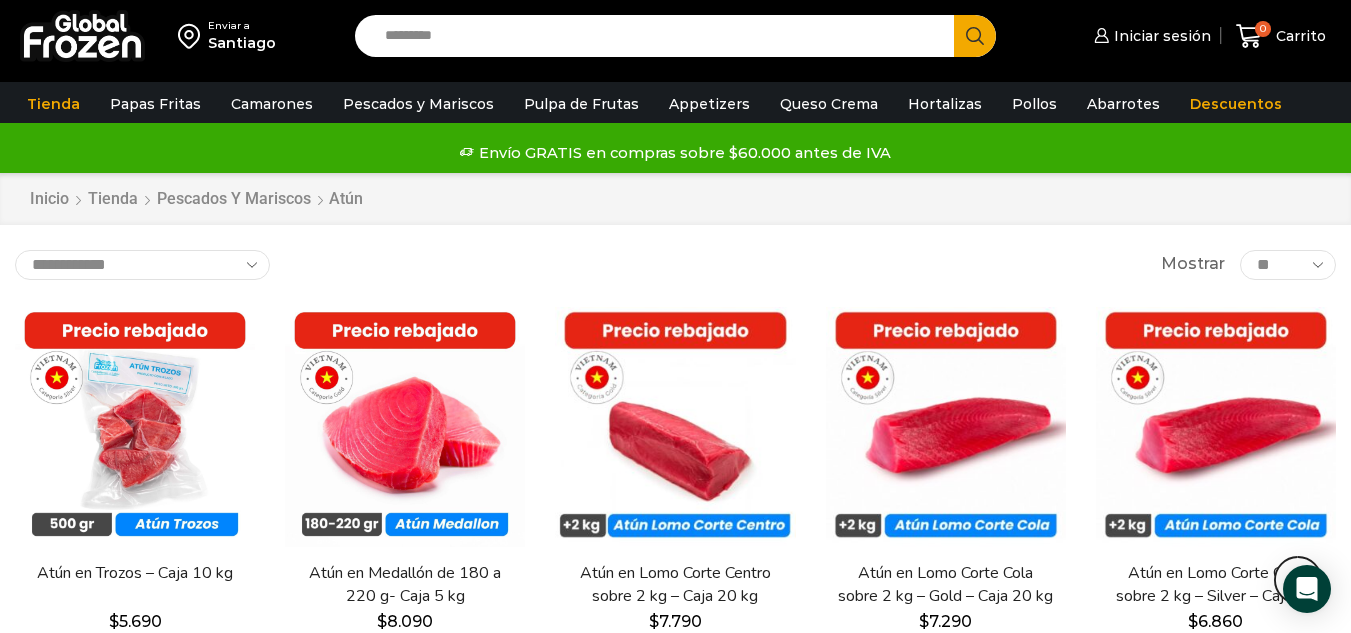 scroll, scrollTop: 667, scrollLeft: 0, axis: vertical 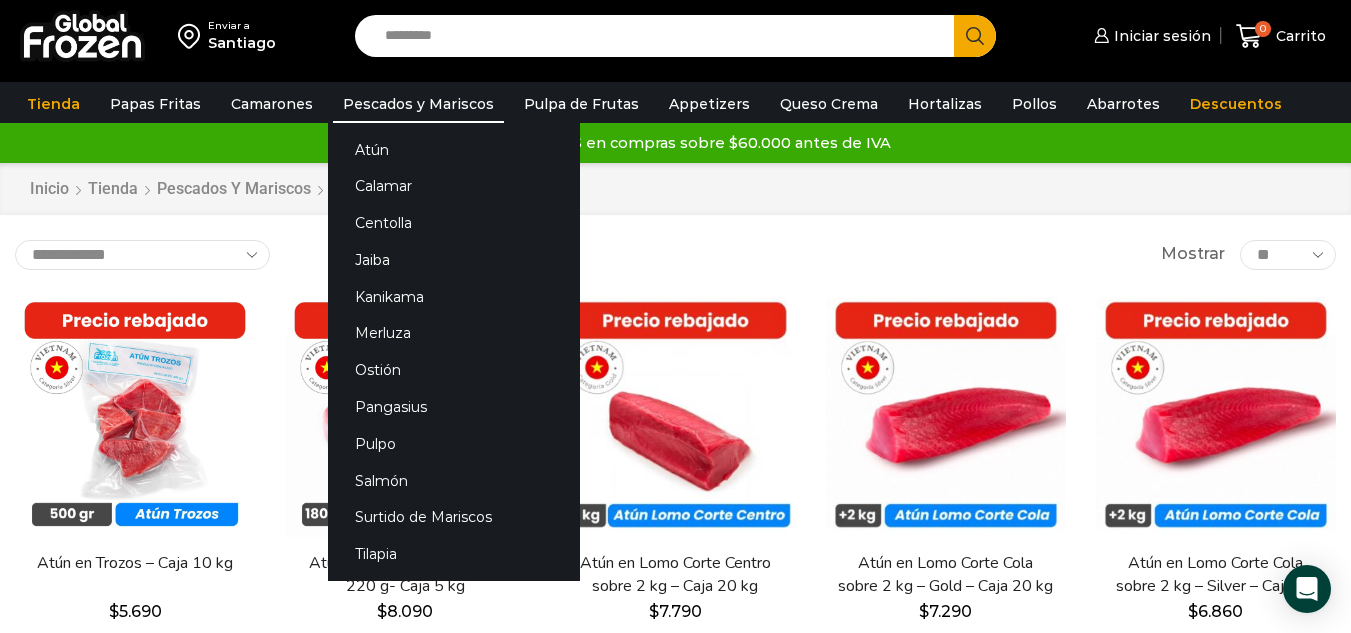 click on "Pescados y Mariscos" at bounding box center [418, 104] 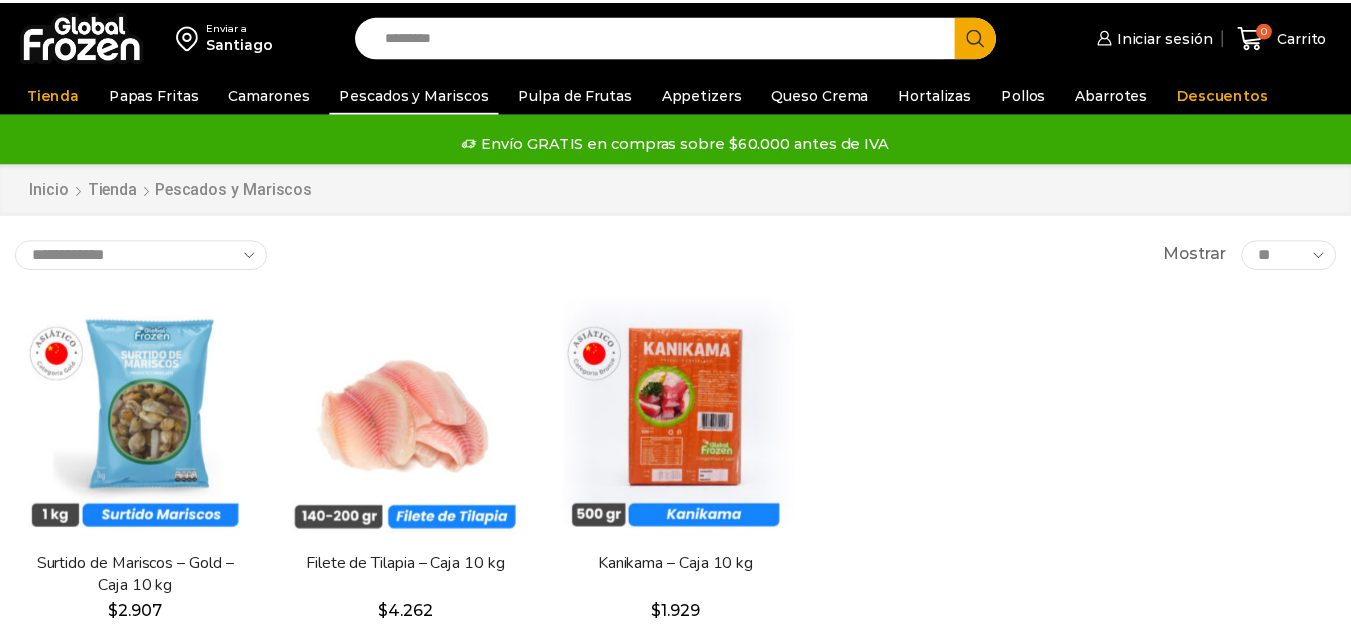 scroll, scrollTop: 0, scrollLeft: 0, axis: both 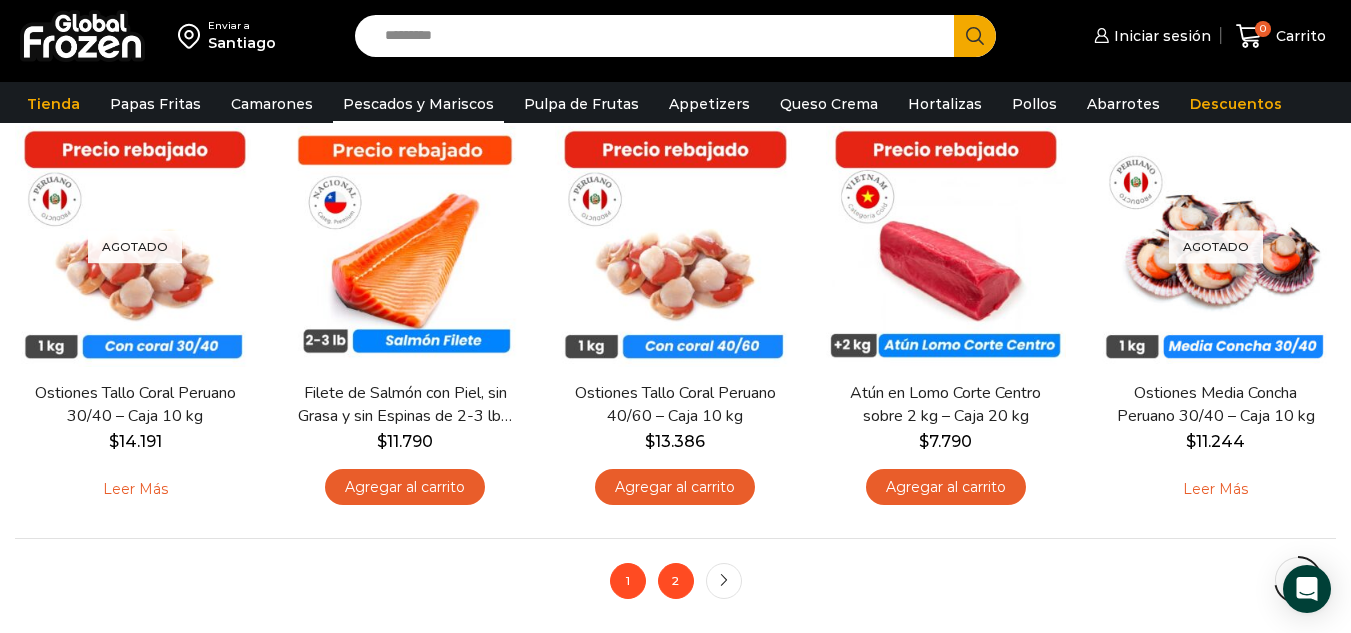 click on "2" at bounding box center (676, 581) 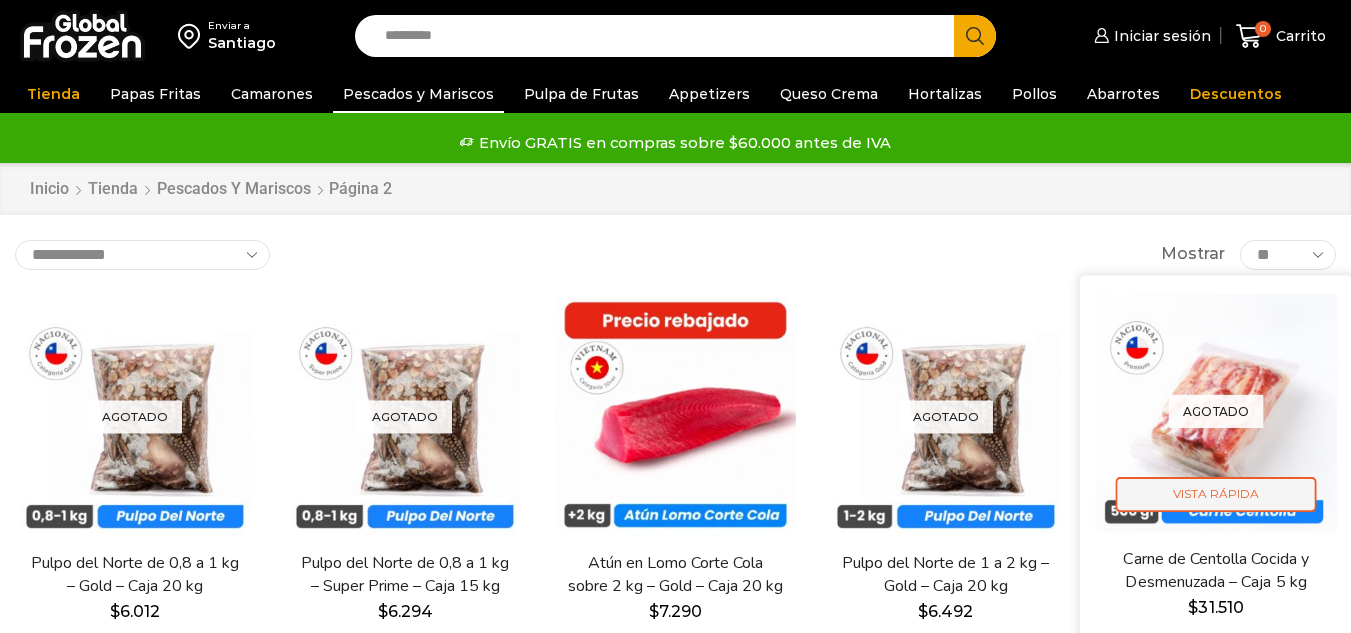 scroll, scrollTop: 0, scrollLeft: 0, axis: both 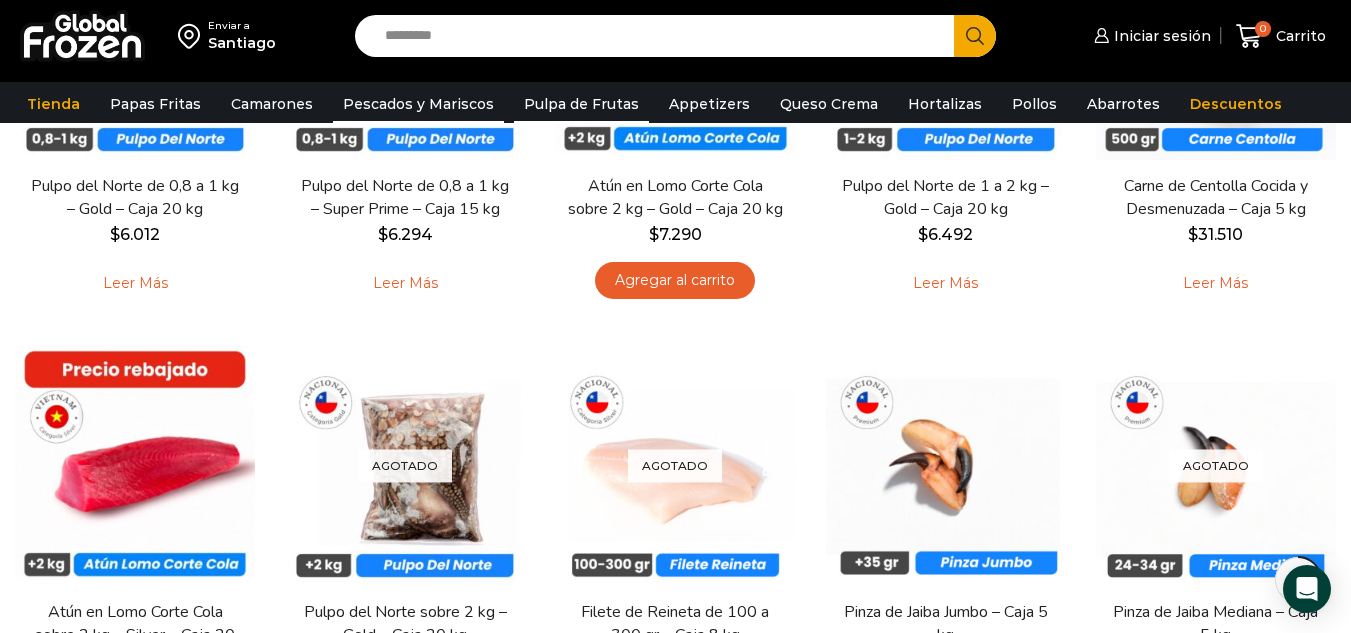 click on "Pulpa de Frutas" at bounding box center [581, 104] 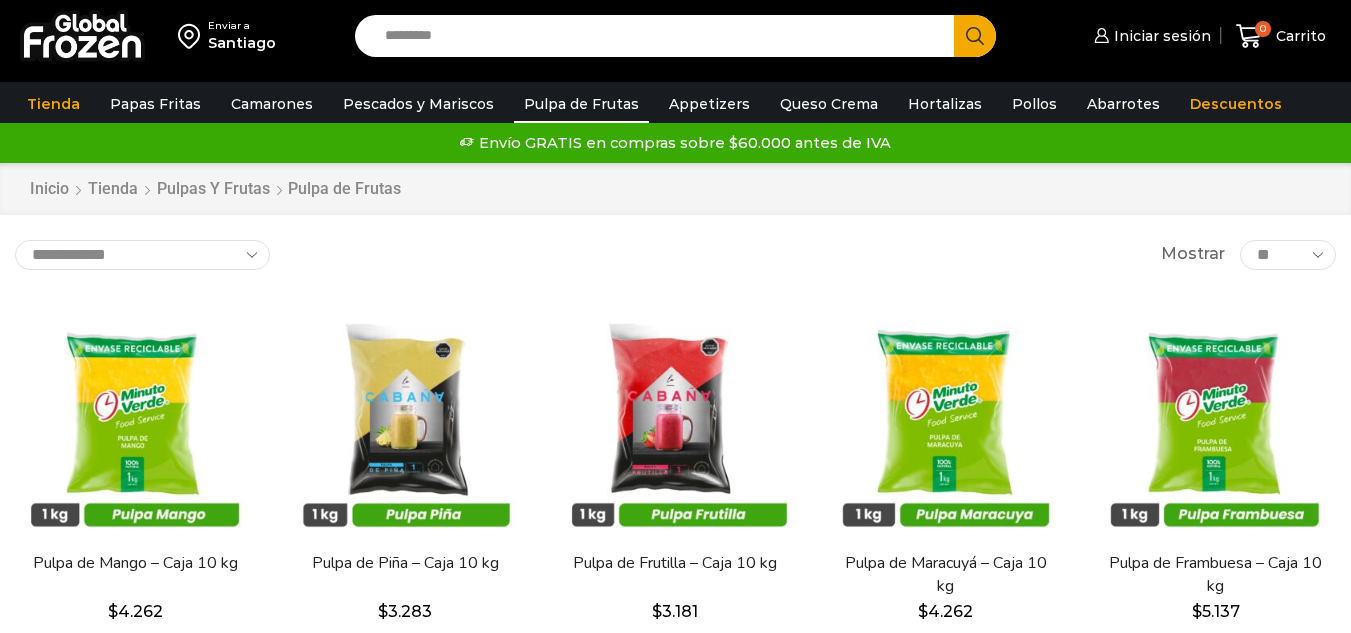 scroll, scrollTop: 0, scrollLeft: 0, axis: both 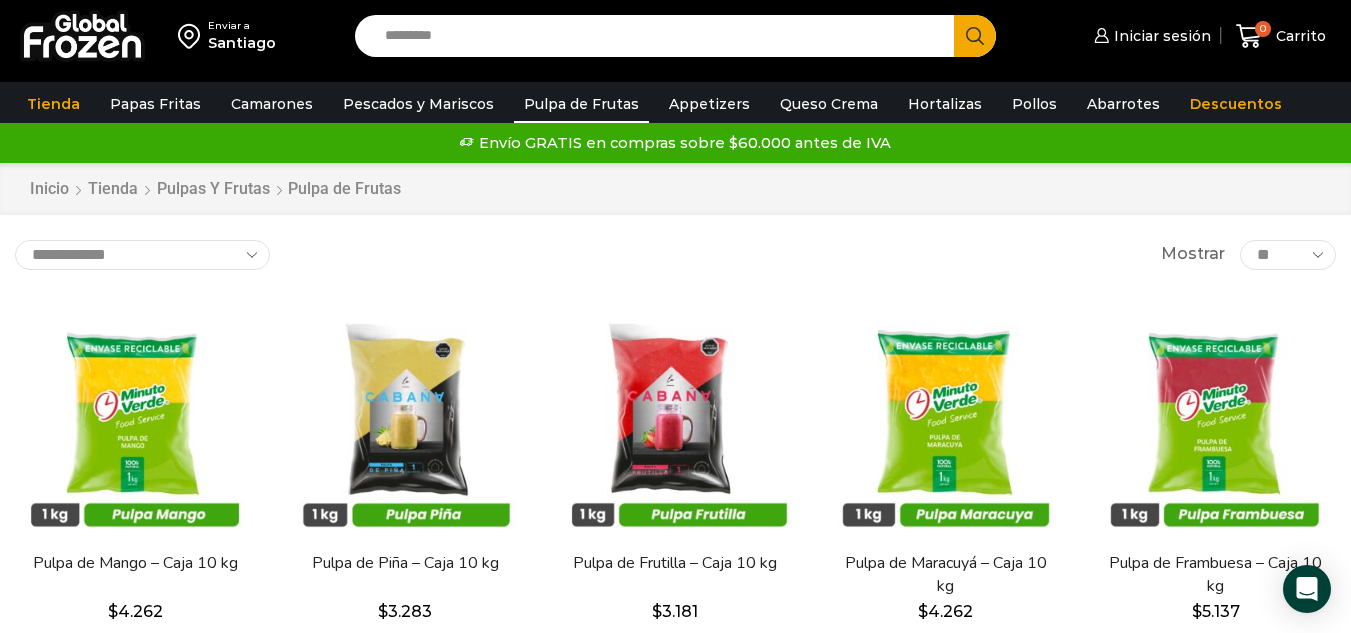 click on "Pulpa de Frutas" at bounding box center [581, 104] 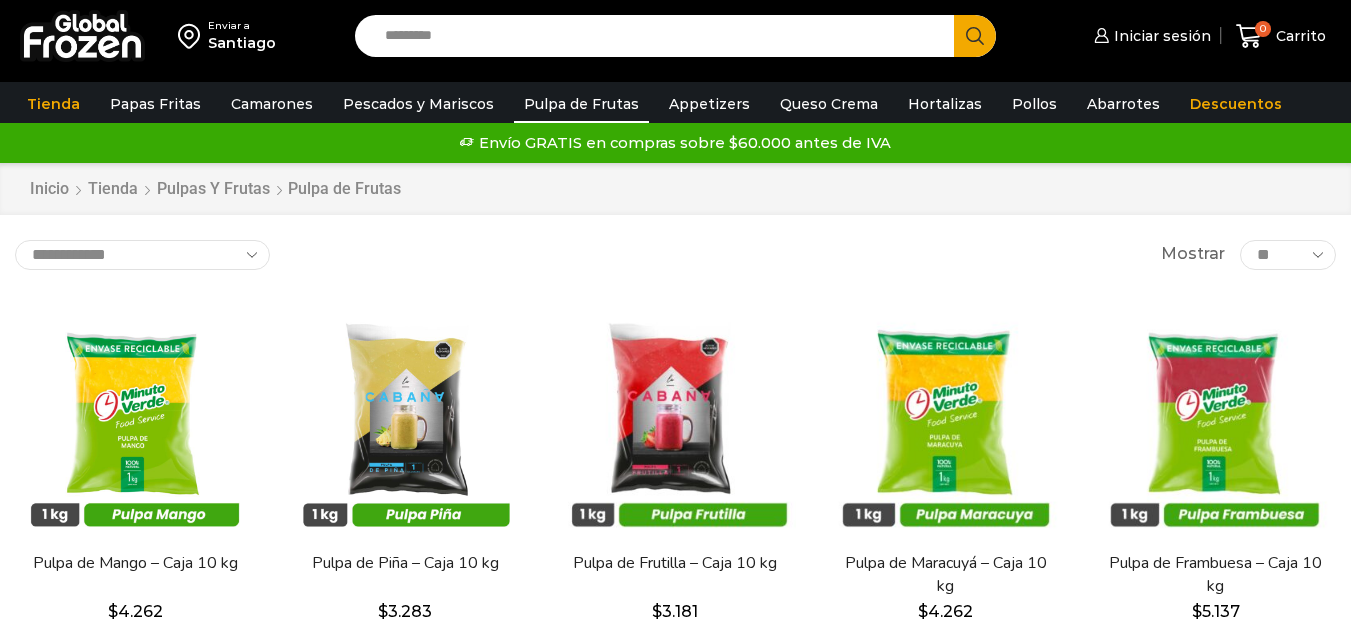 scroll, scrollTop: 0, scrollLeft: 0, axis: both 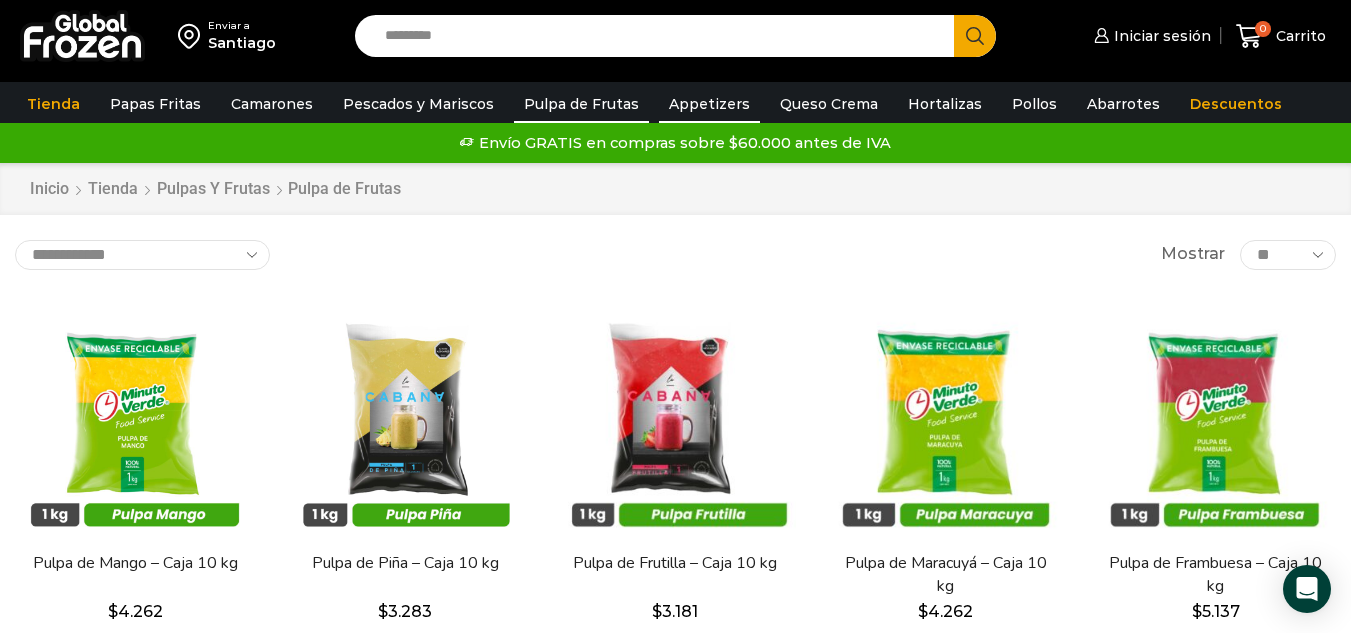 click on "Appetizers" at bounding box center (709, 104) 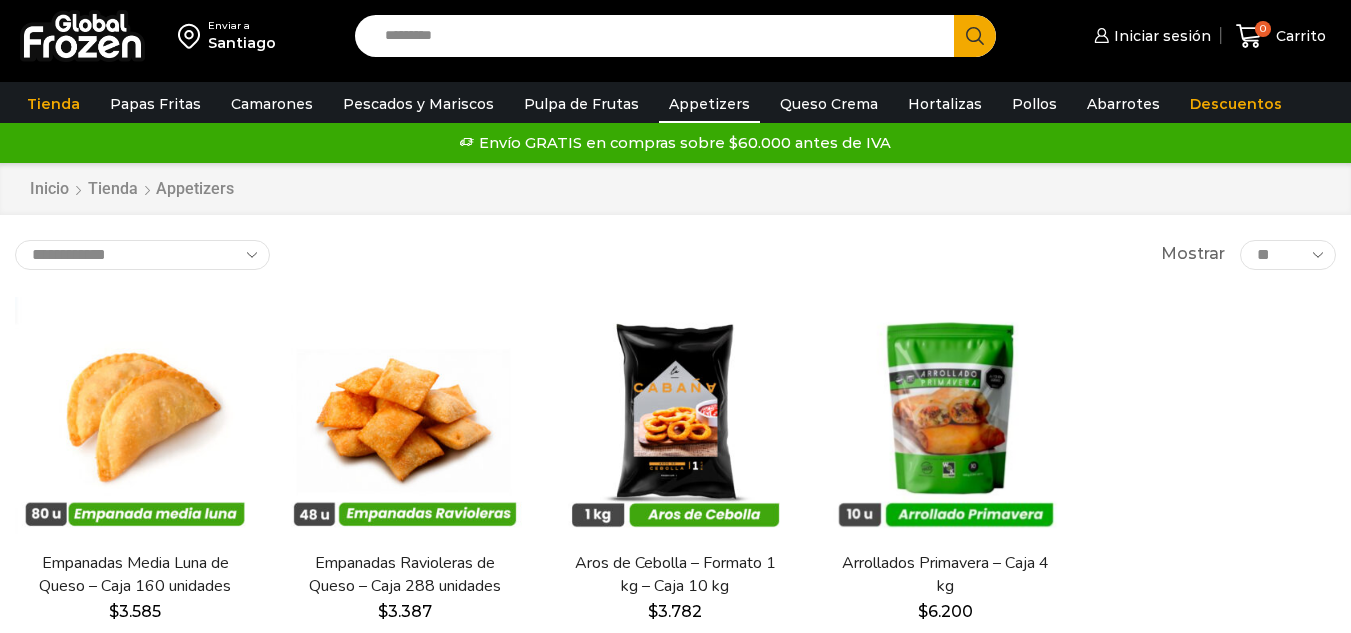 scroll, scrollTop: 0, scrollLeft: 0, axis: both 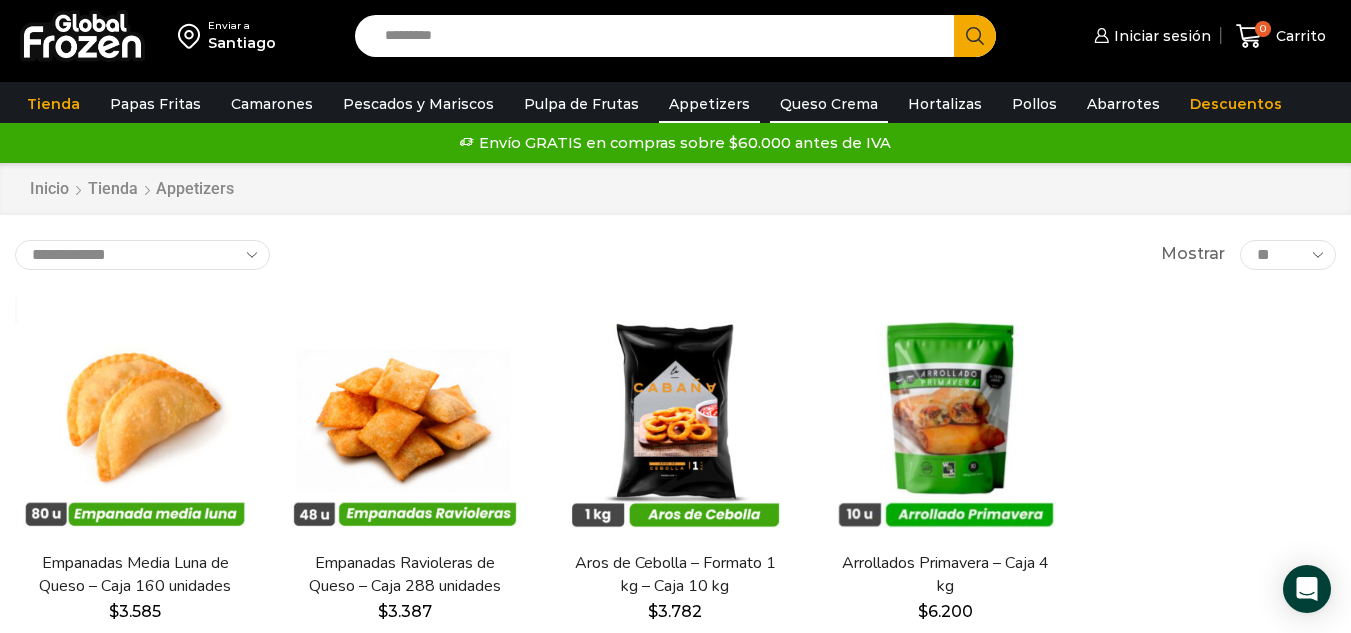click on "Queso Crema" at bounding box center [829, 104] 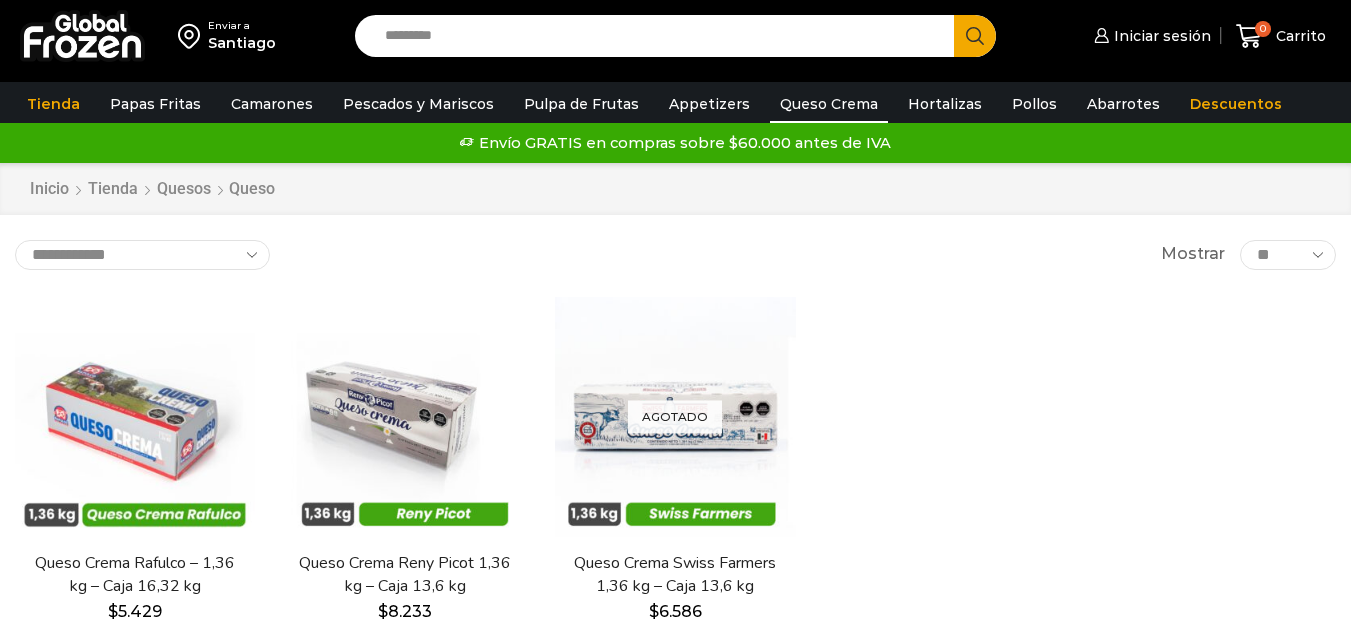 scroll, scrollTop: 0, scrollLeft: 0, axis: both 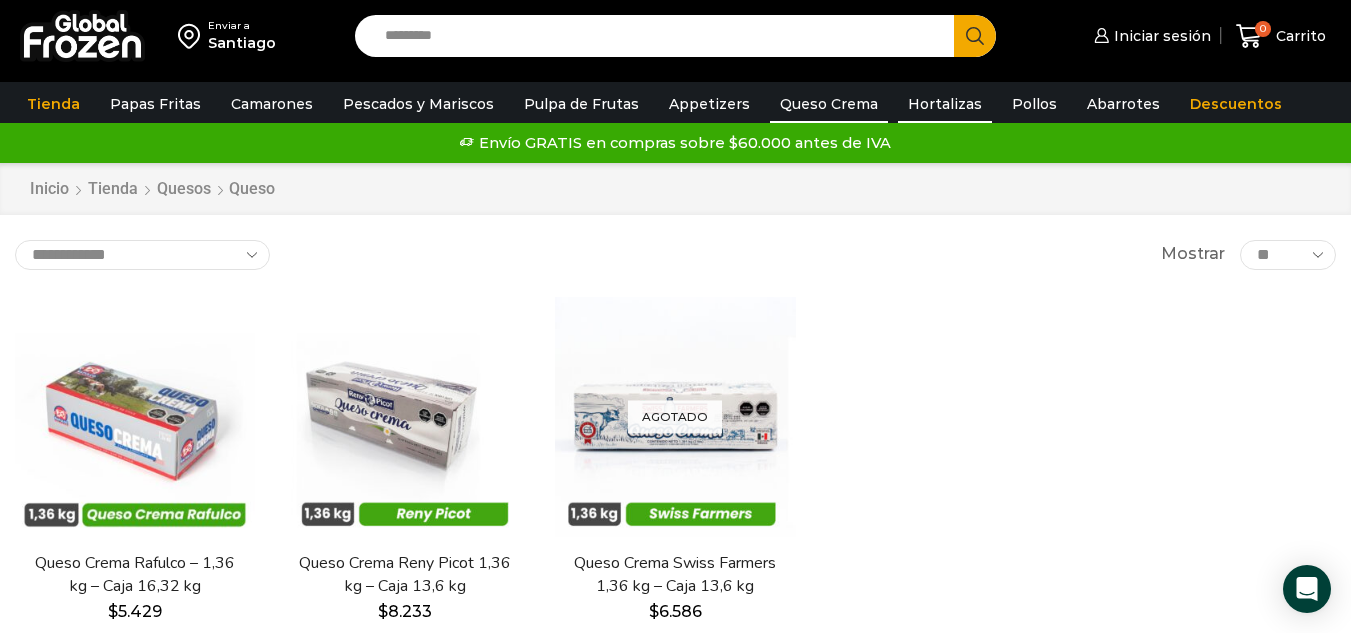 click on "Hortalizas" at bounding box center [945, 104] 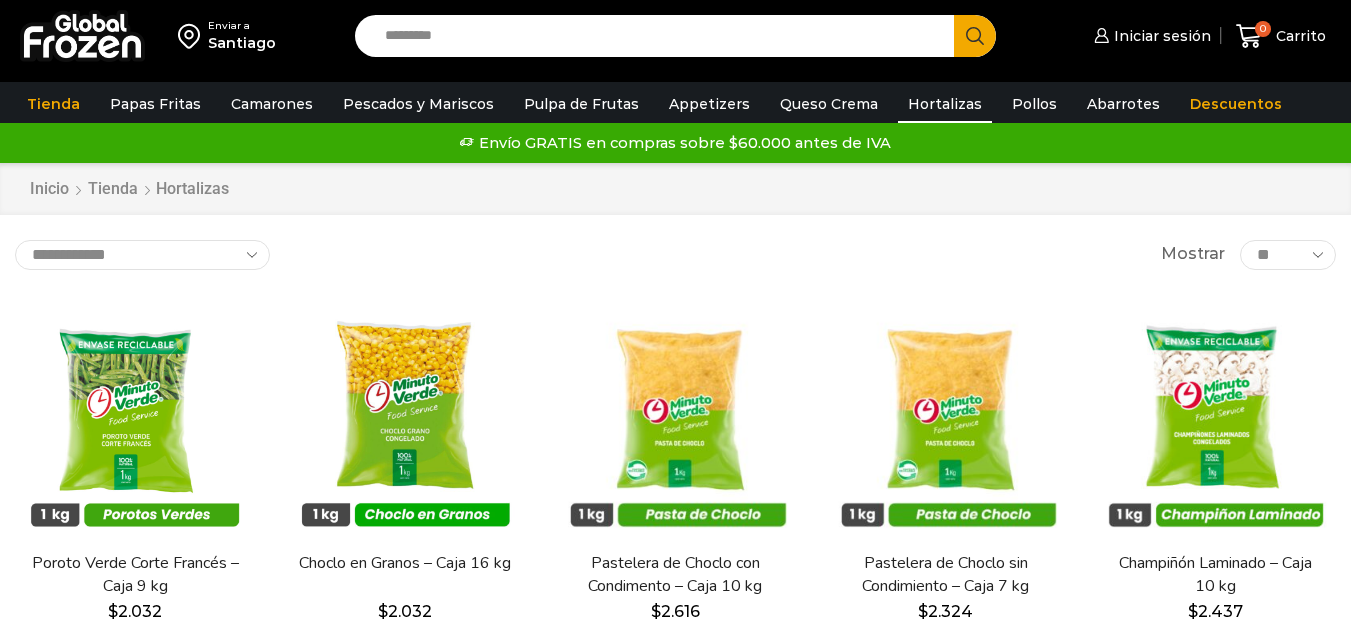 scroll, scrollTop: 0, scrollLeft: 0, axis: both 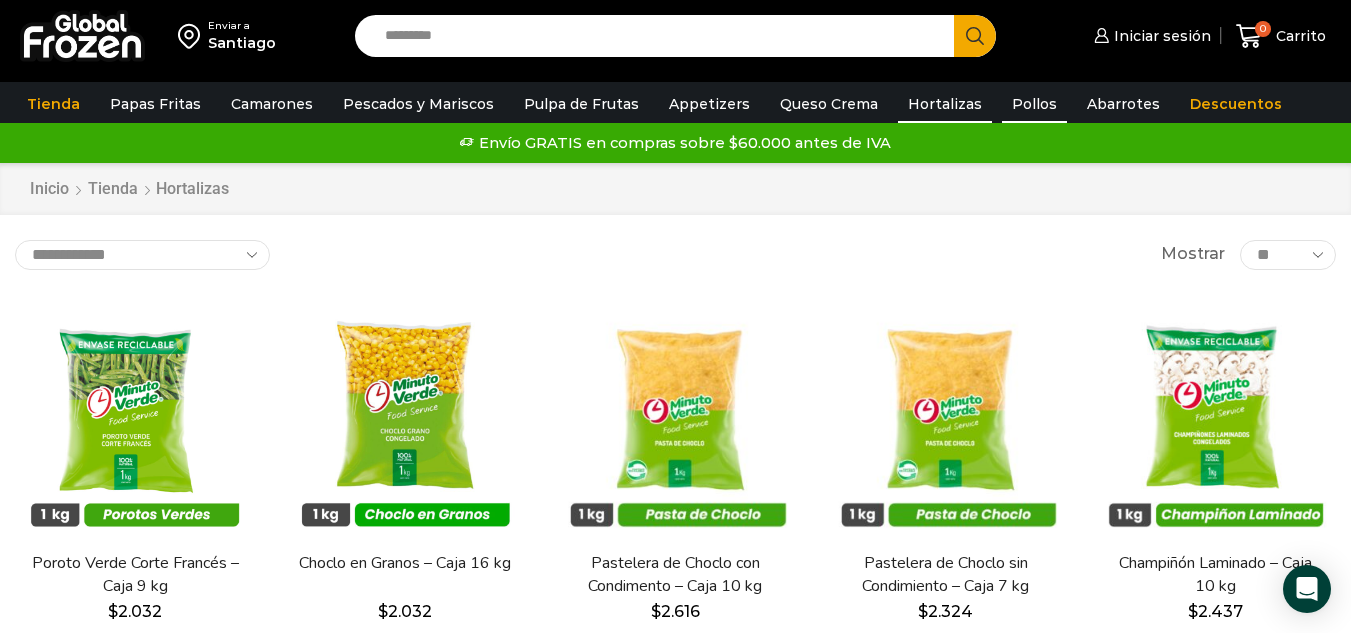 click on "Pollos" at bounding box center (1034, 104) 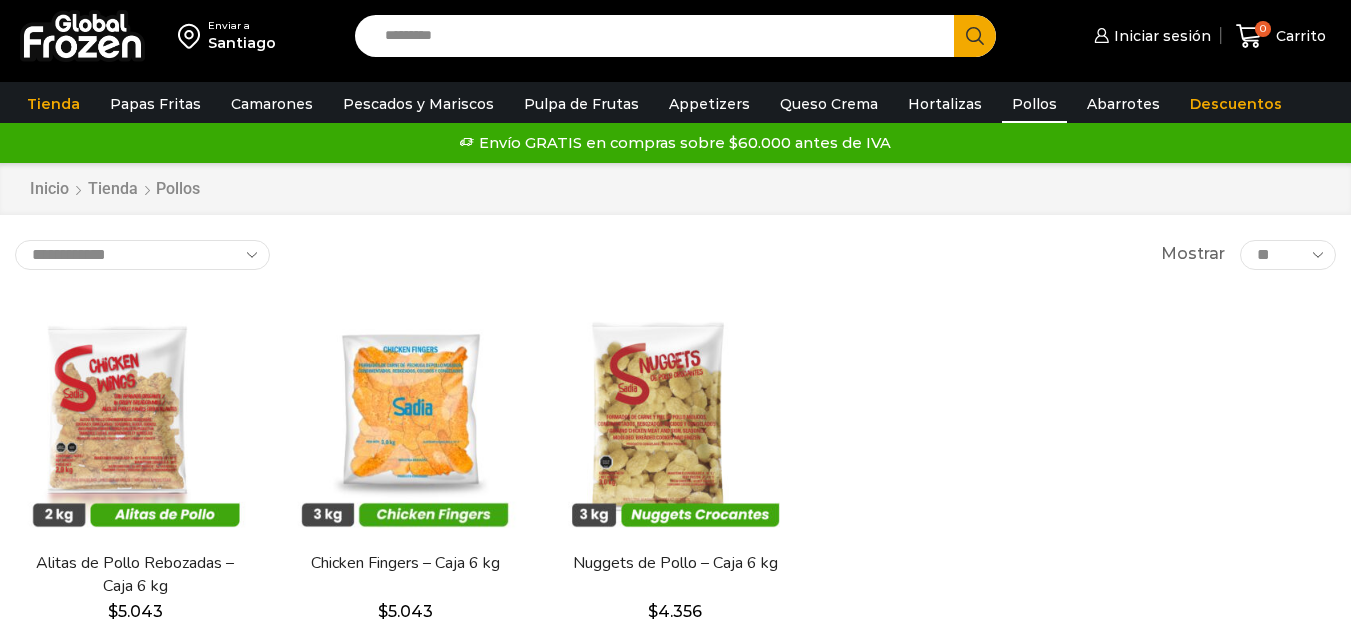 scroll, scrollTop: 0, scrollLeft: 0, axis: both 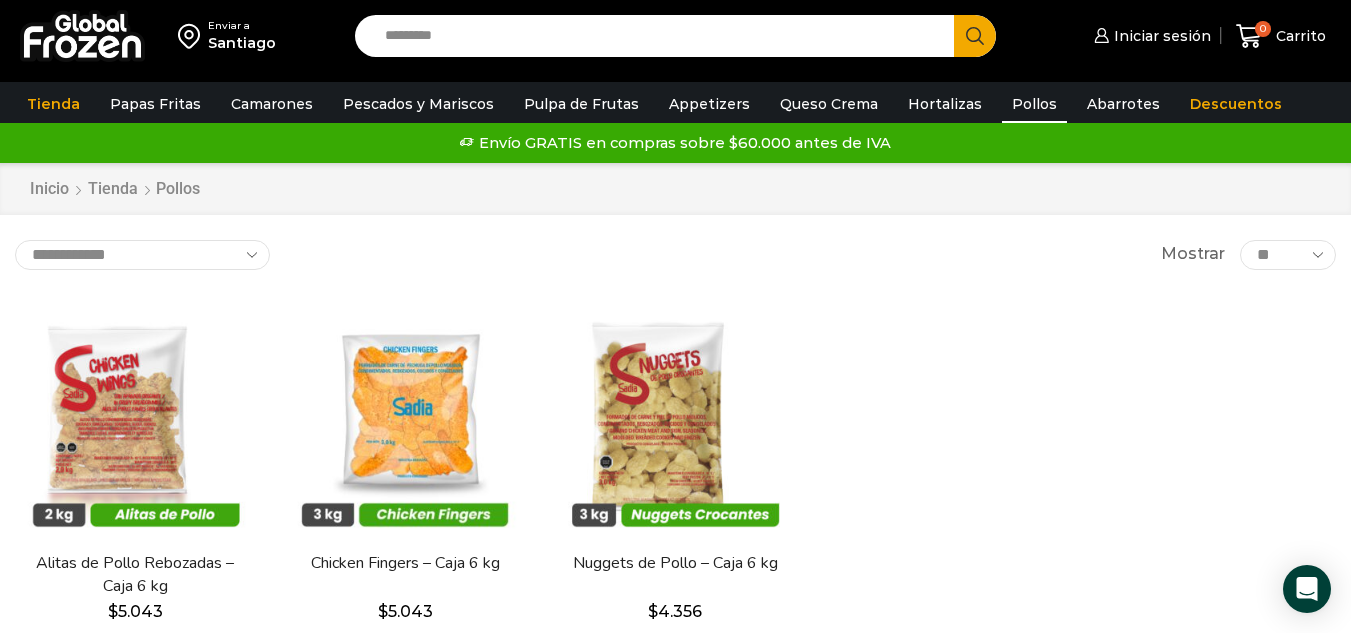drag, startPoint x: 1358, startPoint y: 118, endPoint x: 1365, endPoint y: -13, distance: 131.18689 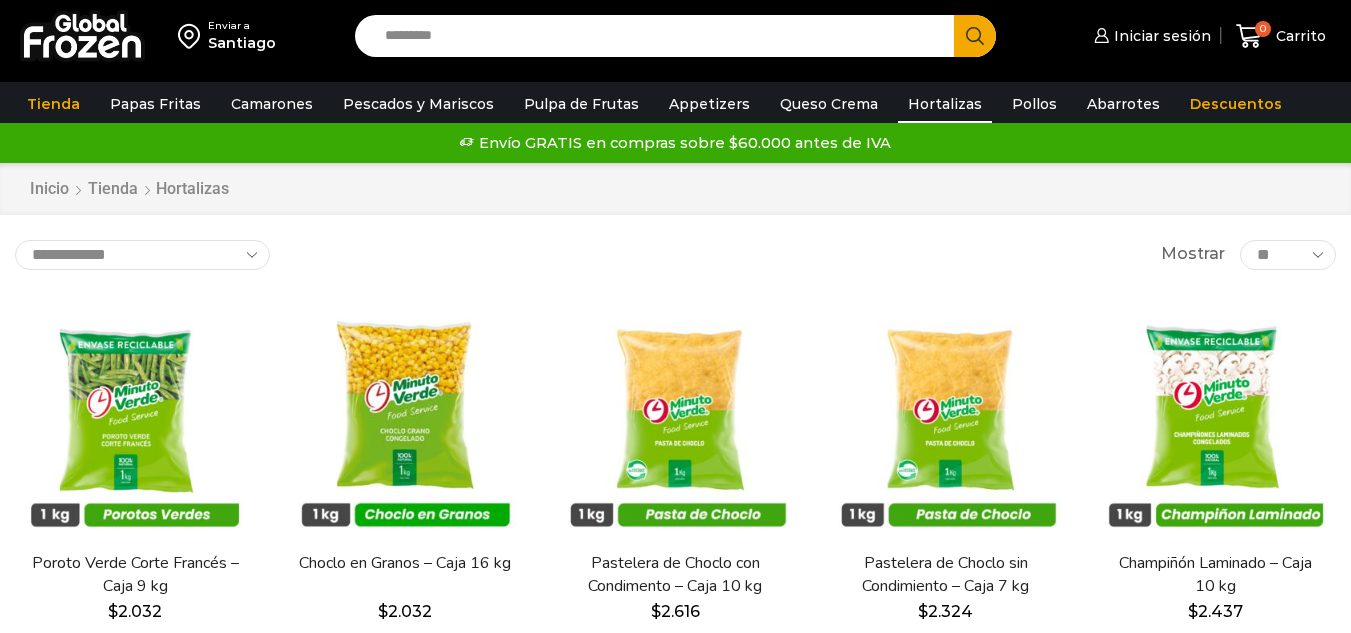 scroll, scrollTop: 0, scrollLeft: 0, axis: both 